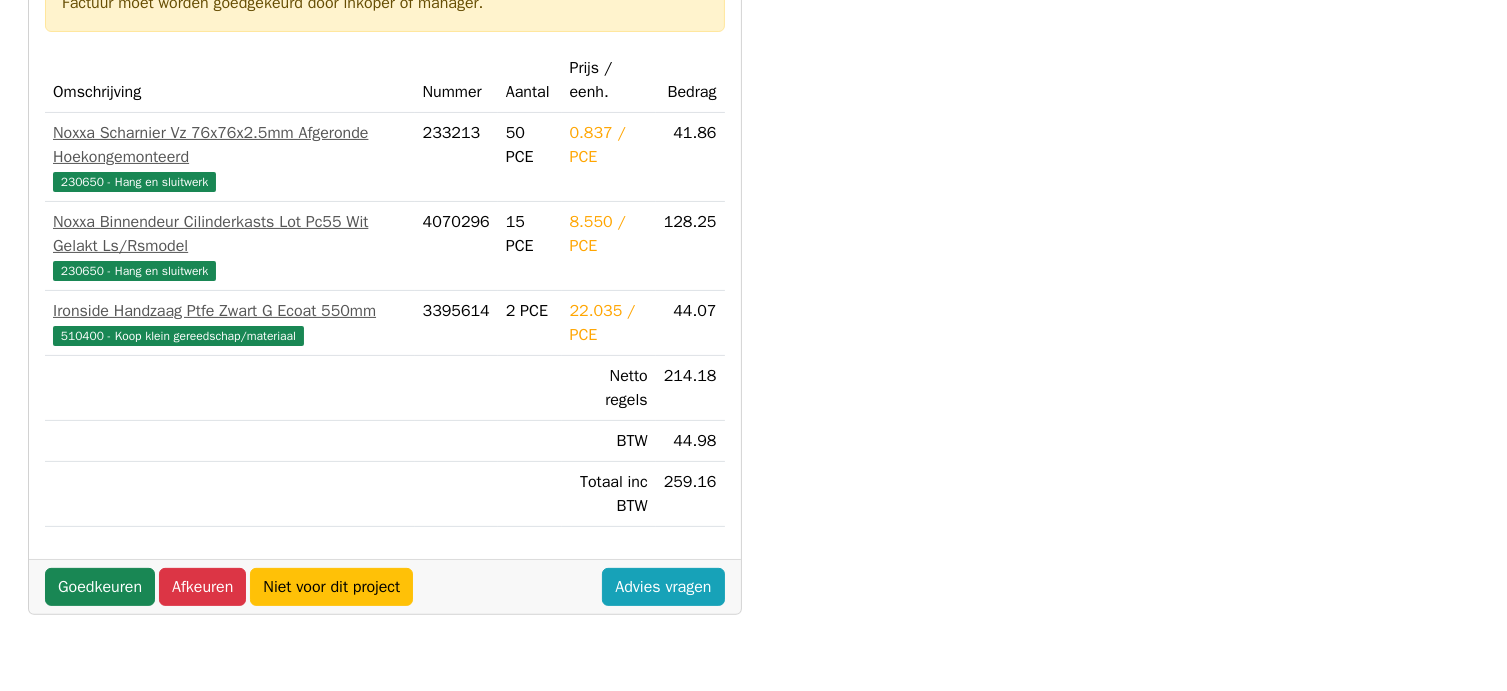 scroll, scrollTop: 400, scrollLeft: 0, axis: vertical 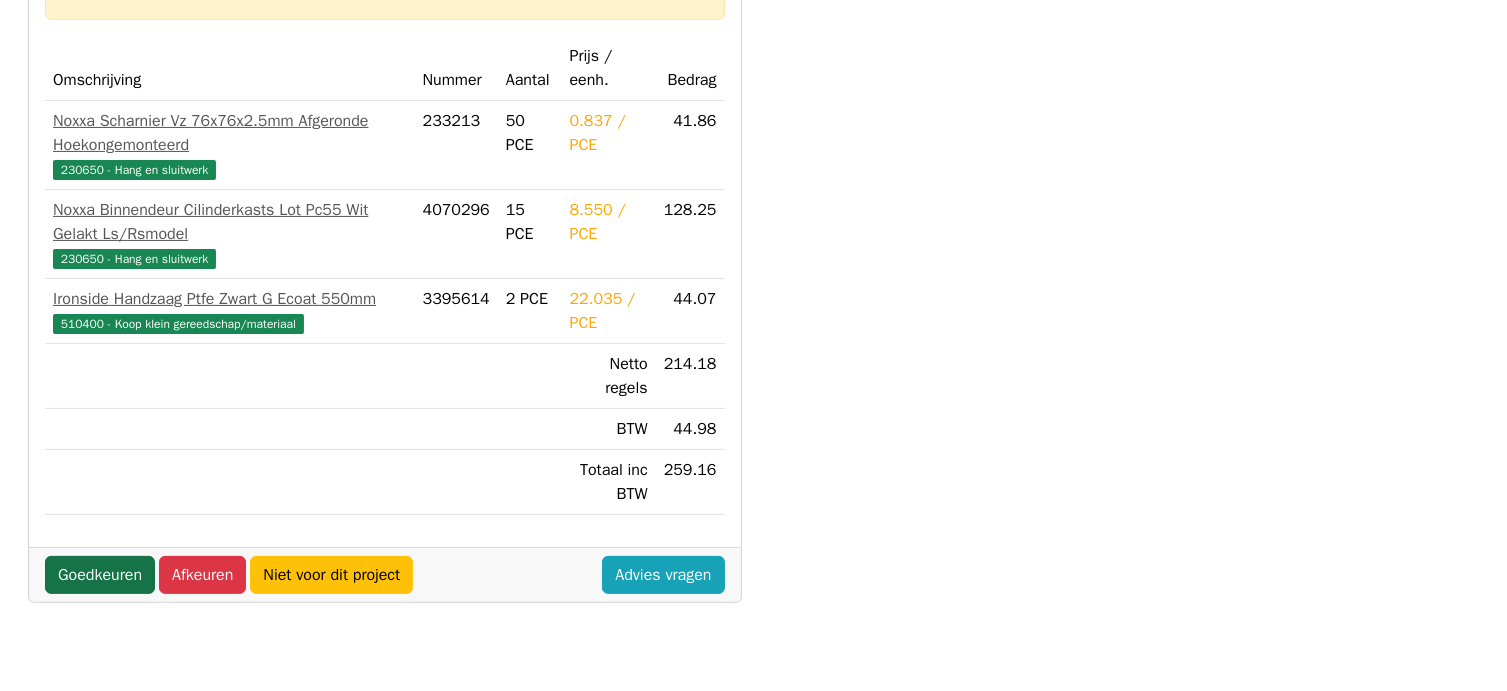 click on "Goedkeuren" at bounding box center [100, 575] 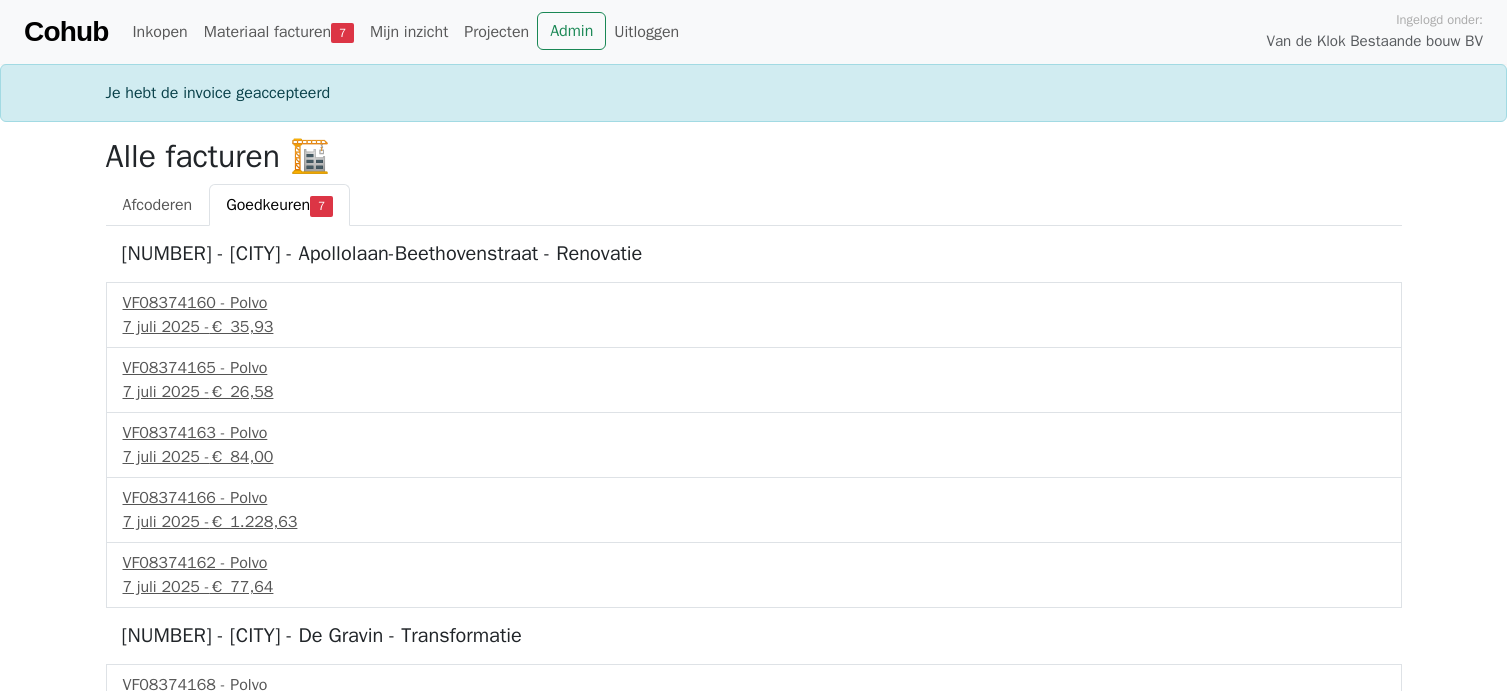 scroll, scrollTop: 0, scrollLeft: 0, axis: both 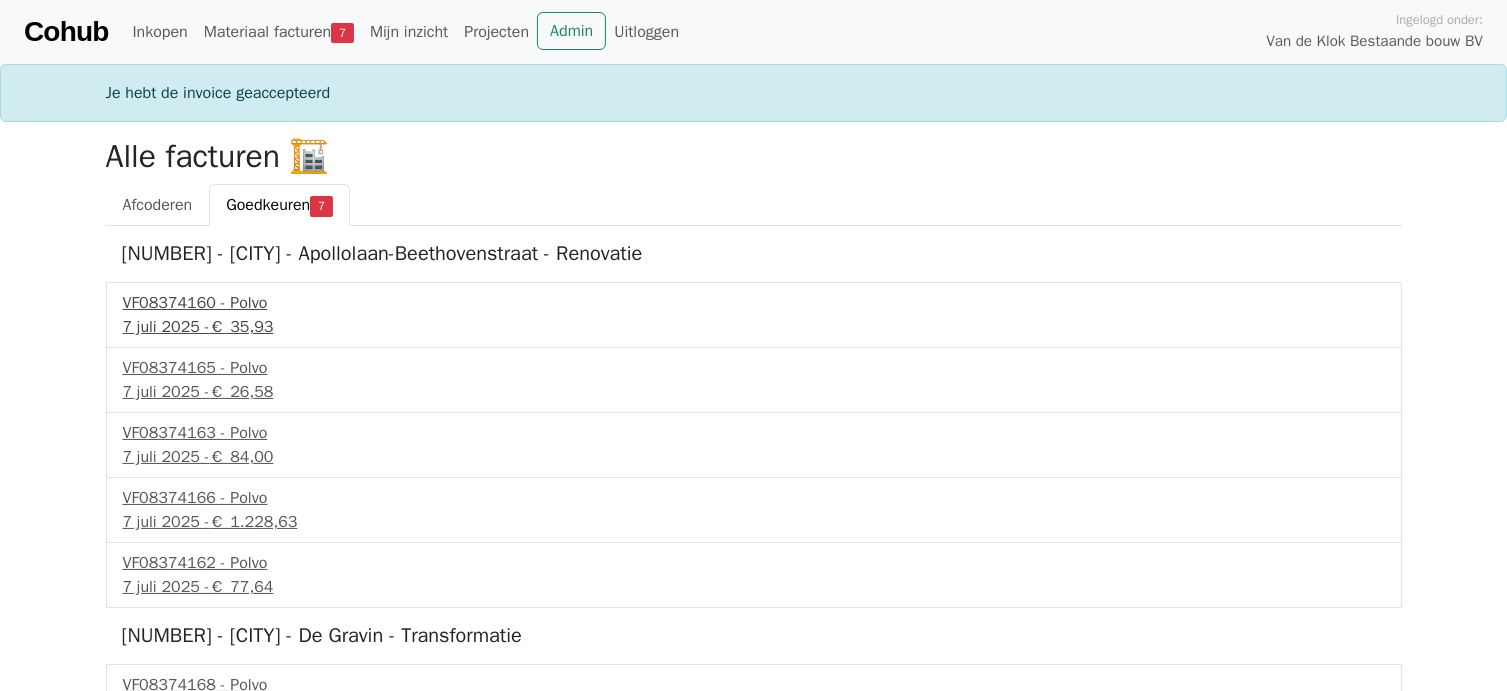 click on "[DATE] -  € 35,93" at bounding box center (754, 327) 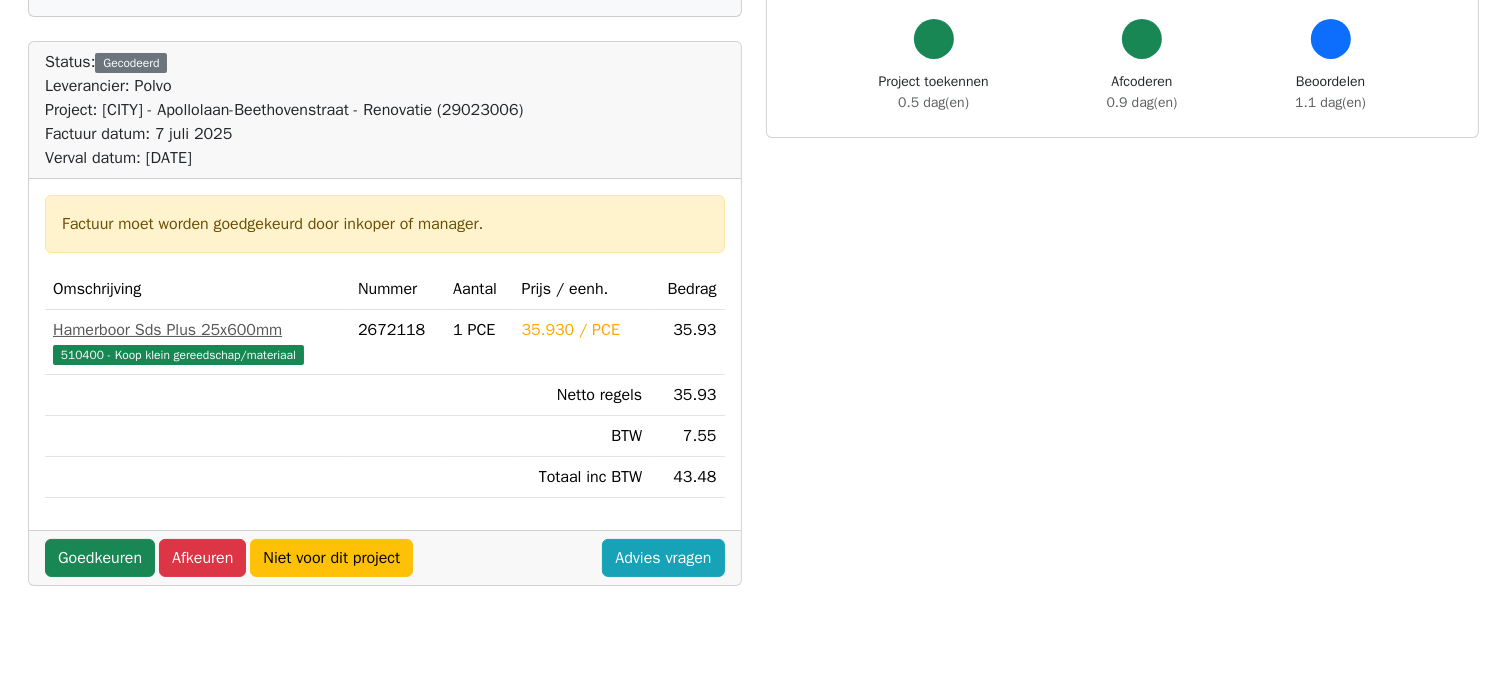 scroll, scrollTop: 200, scrollLeft: 0, axis: vertical 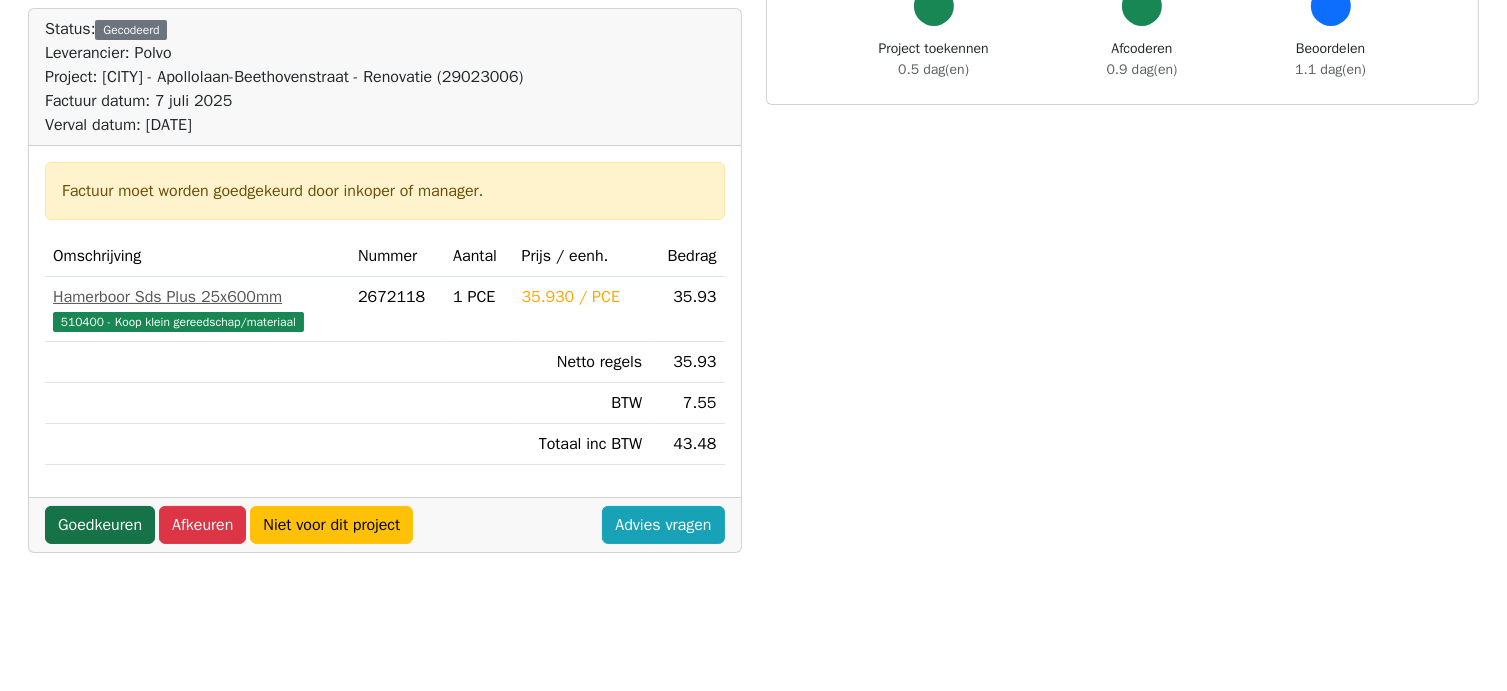 click on "Goedkeuren" at bounding box center (100, 525) 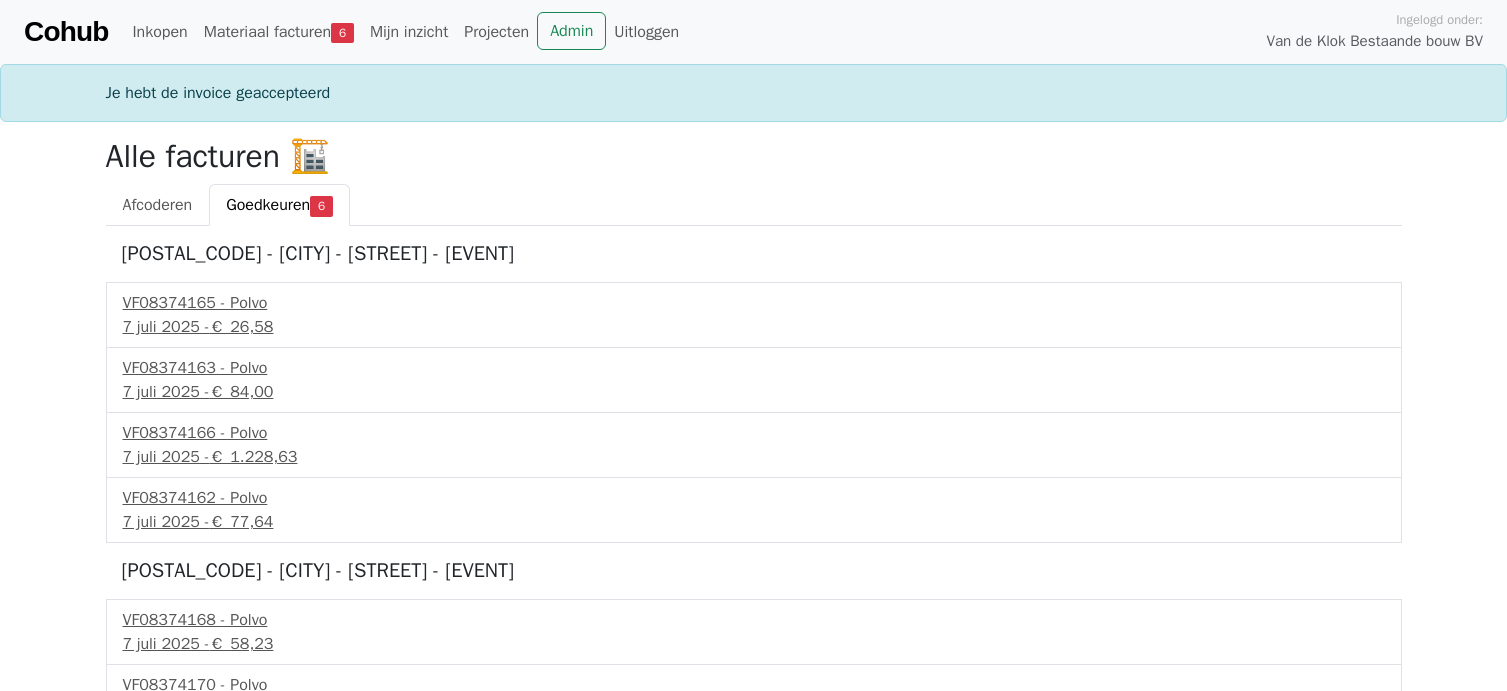 scroll, scrollTop: 0, scrollLeft: 0, axis: both 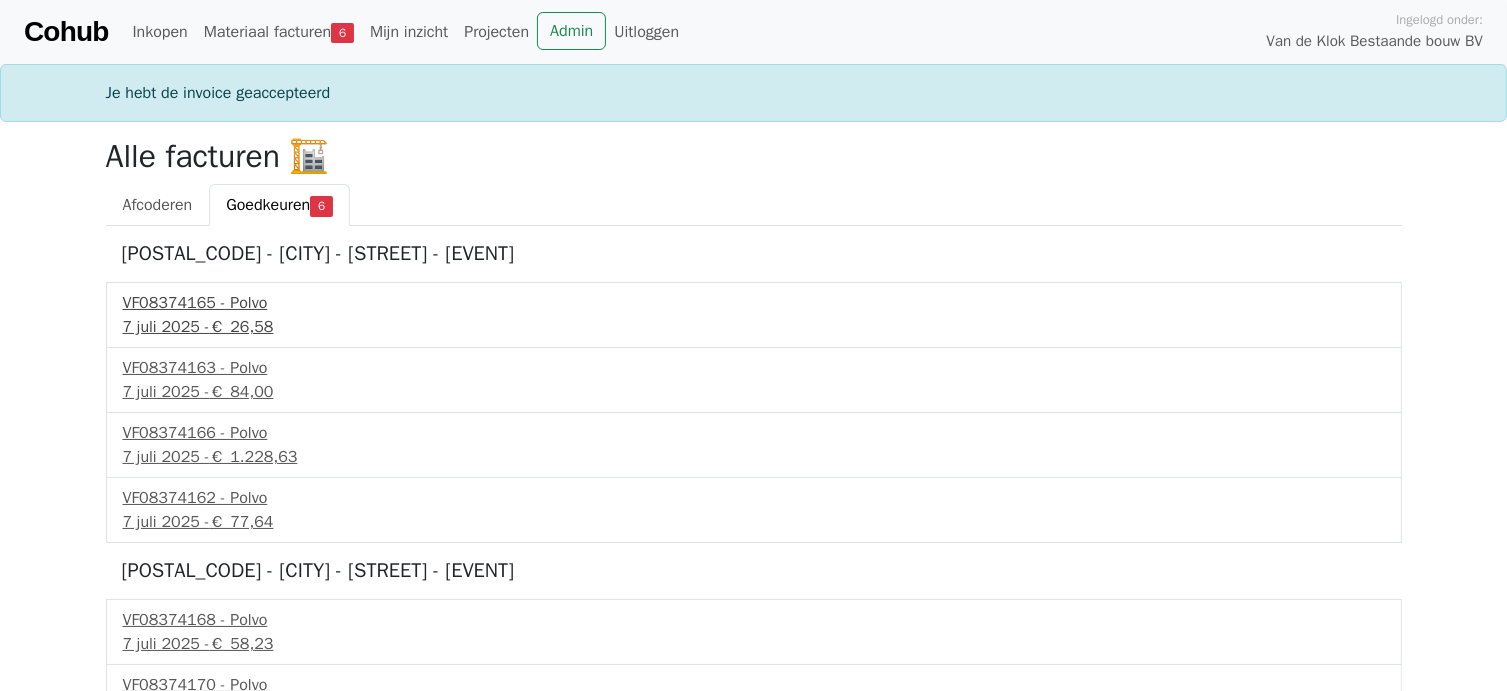 click on "VF08374165 - Polvo" at bounding box center [754, 303] 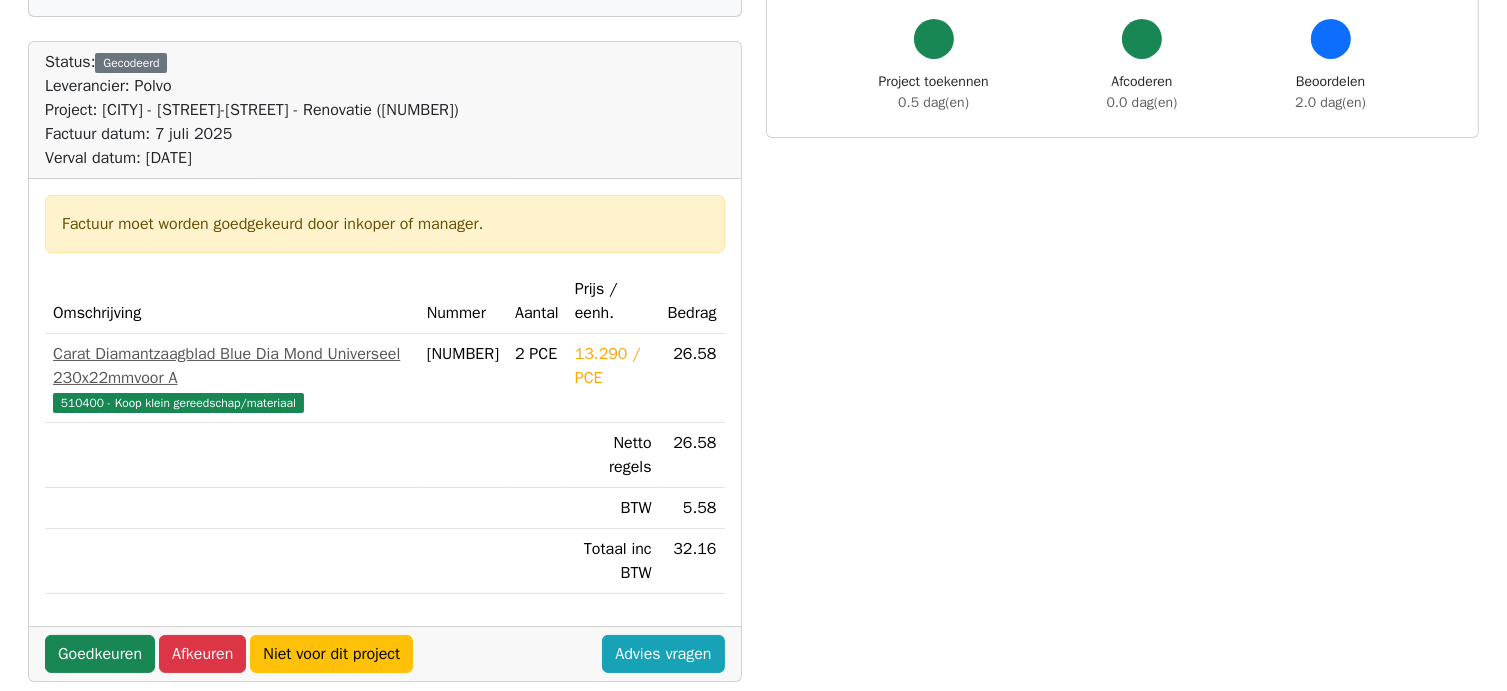 scroll, scrollTop: 200, scrollLeft: 0, axis: vertical 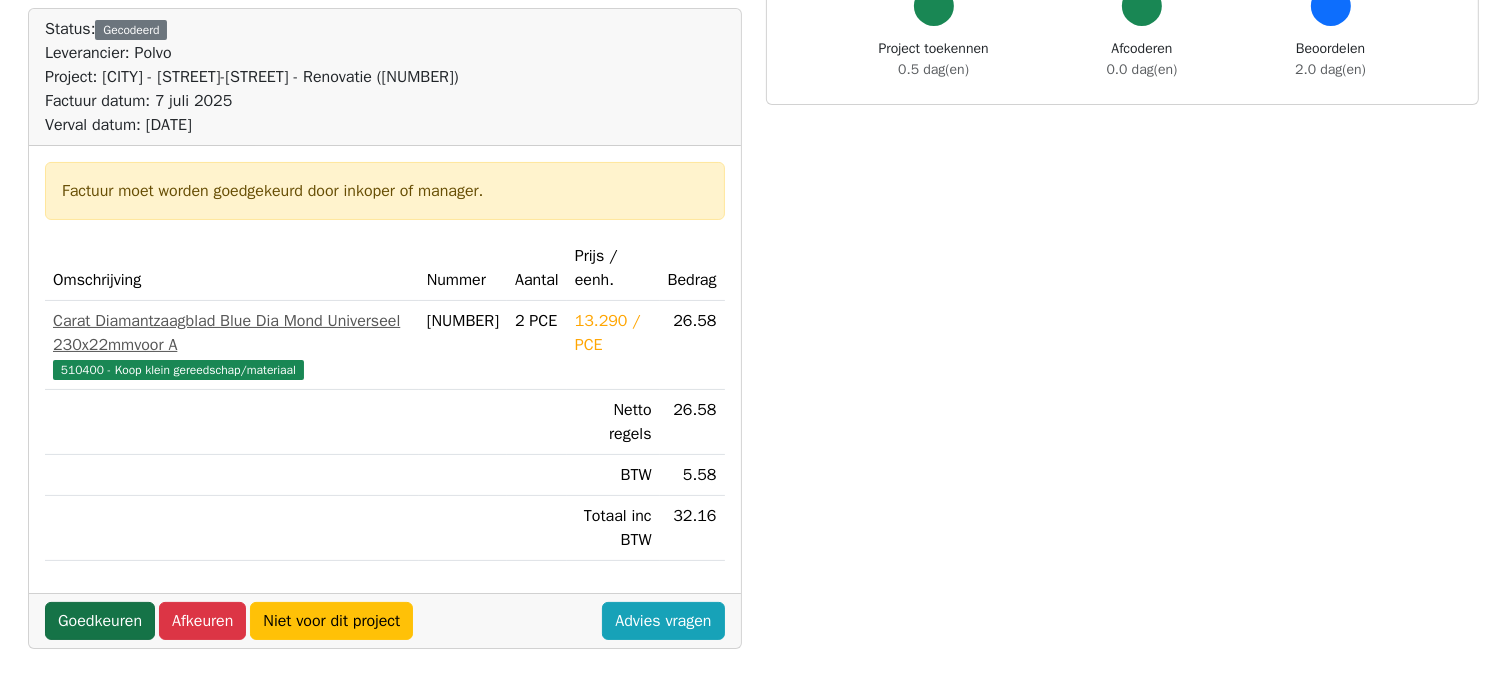 click on "Goedkeuren" at bounding box center (100, 621) 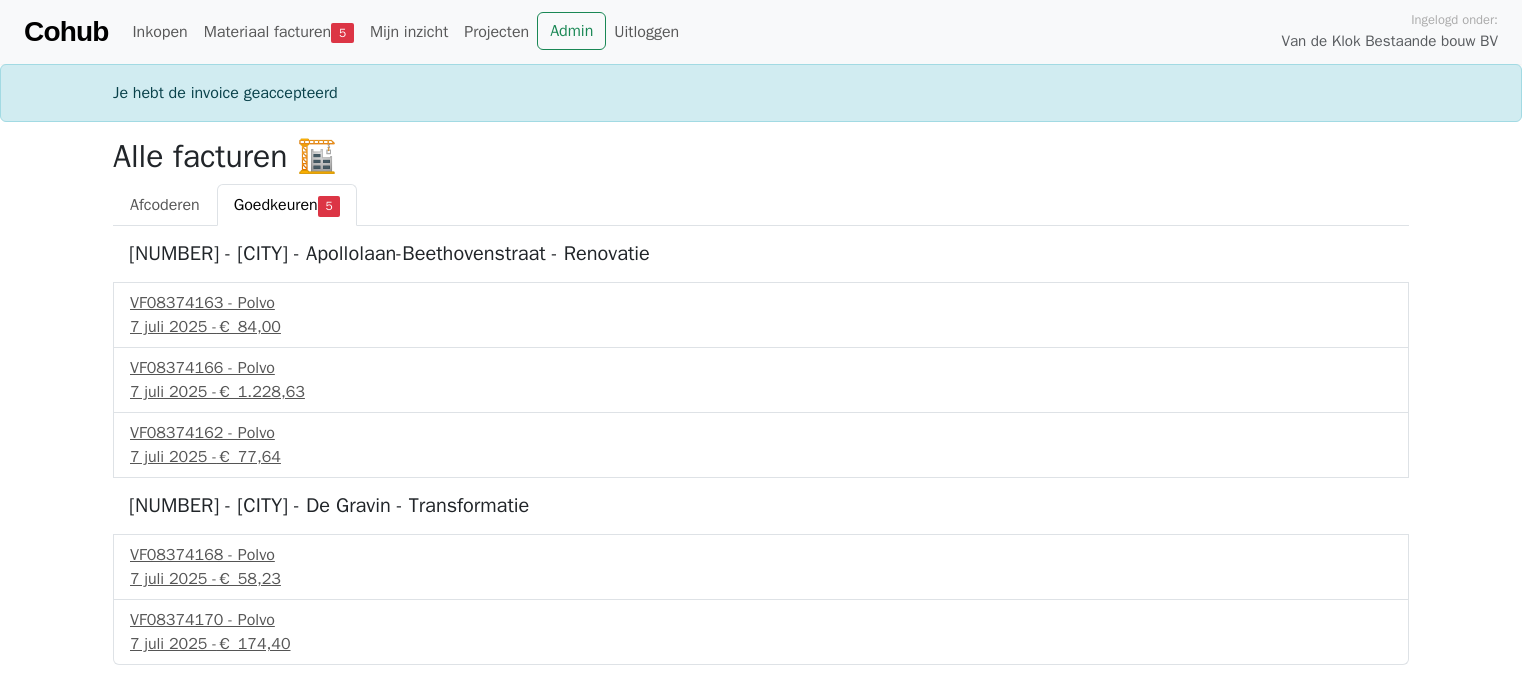 scroll, scrollTop: 0, scrollLeft: 0, axis: both 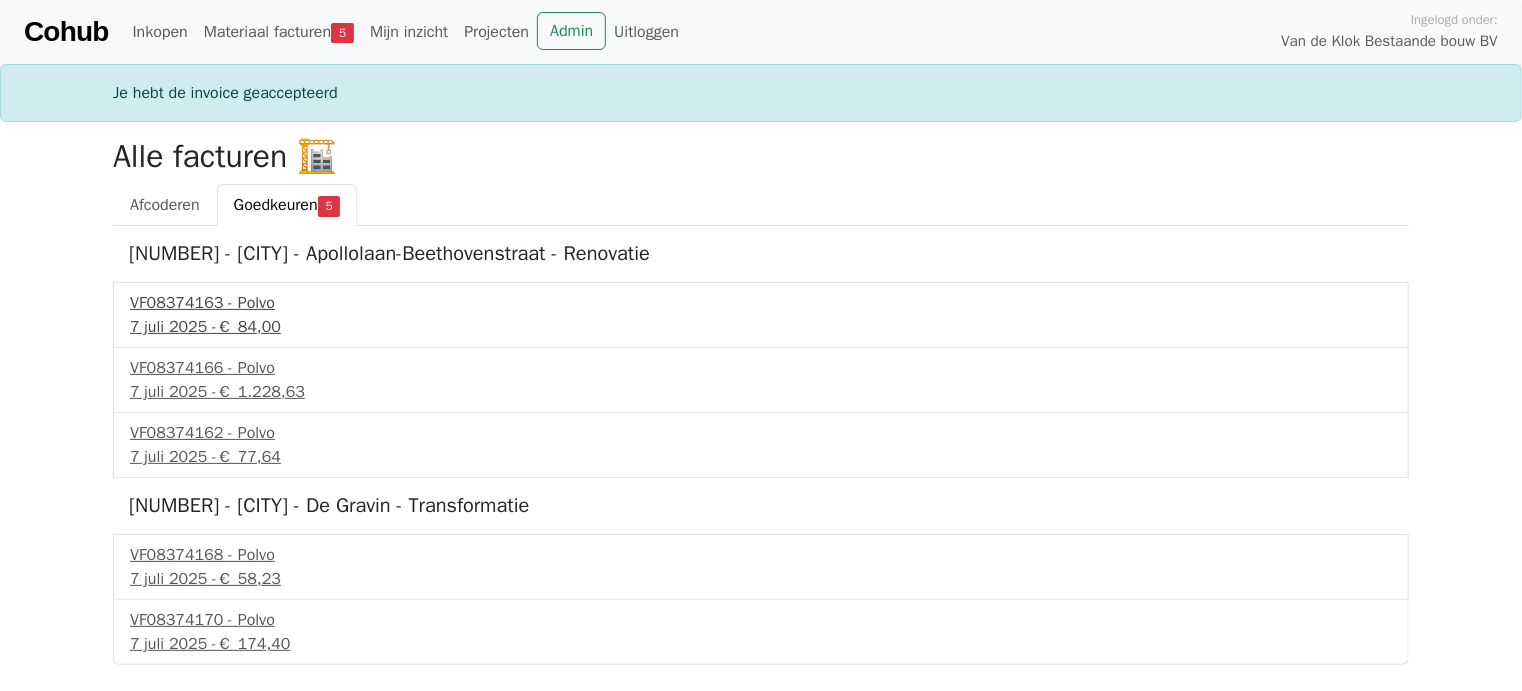 click on "7 juli 2025 -  € 84,00" at bounding box center [761, 327] 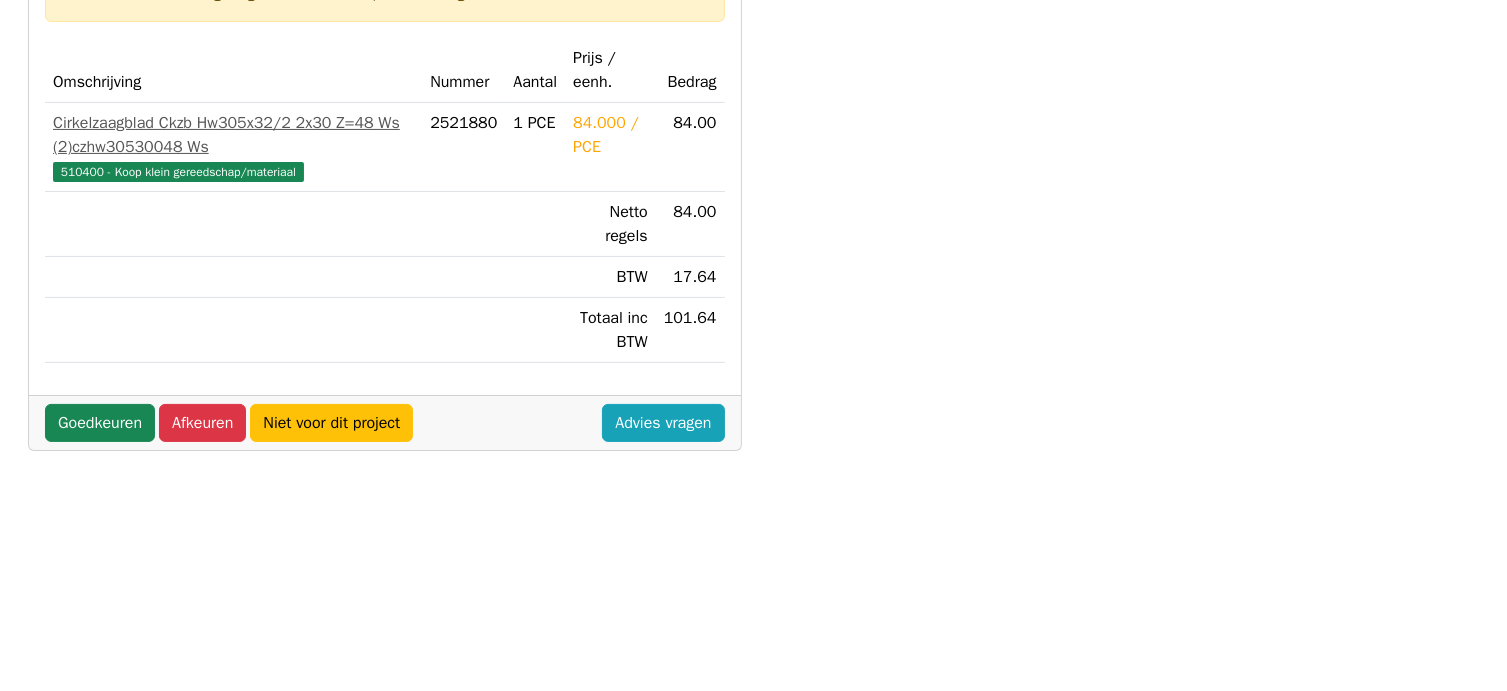 scroll, scrollTop: 400, scrollLeft: 0, axis: vertical 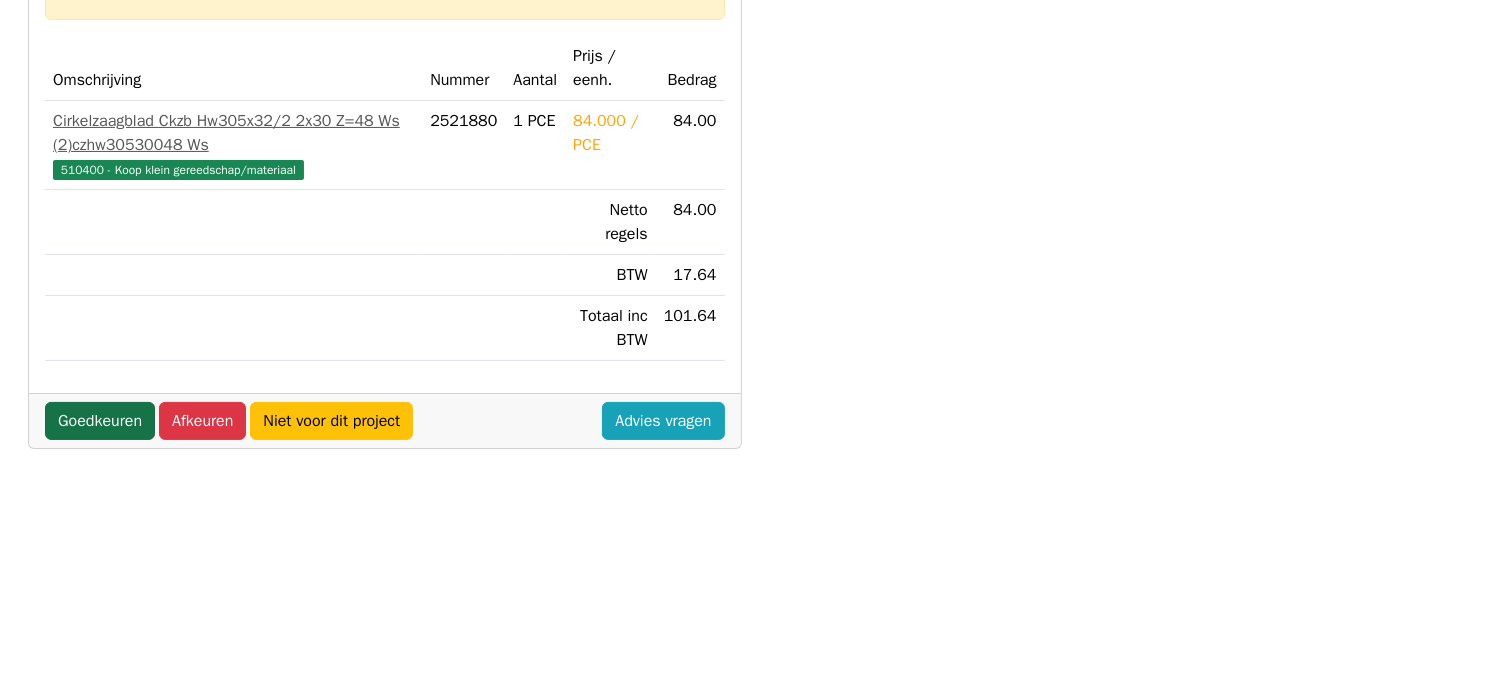 click on "Goedkeuren" at bounding box center (100, 421) 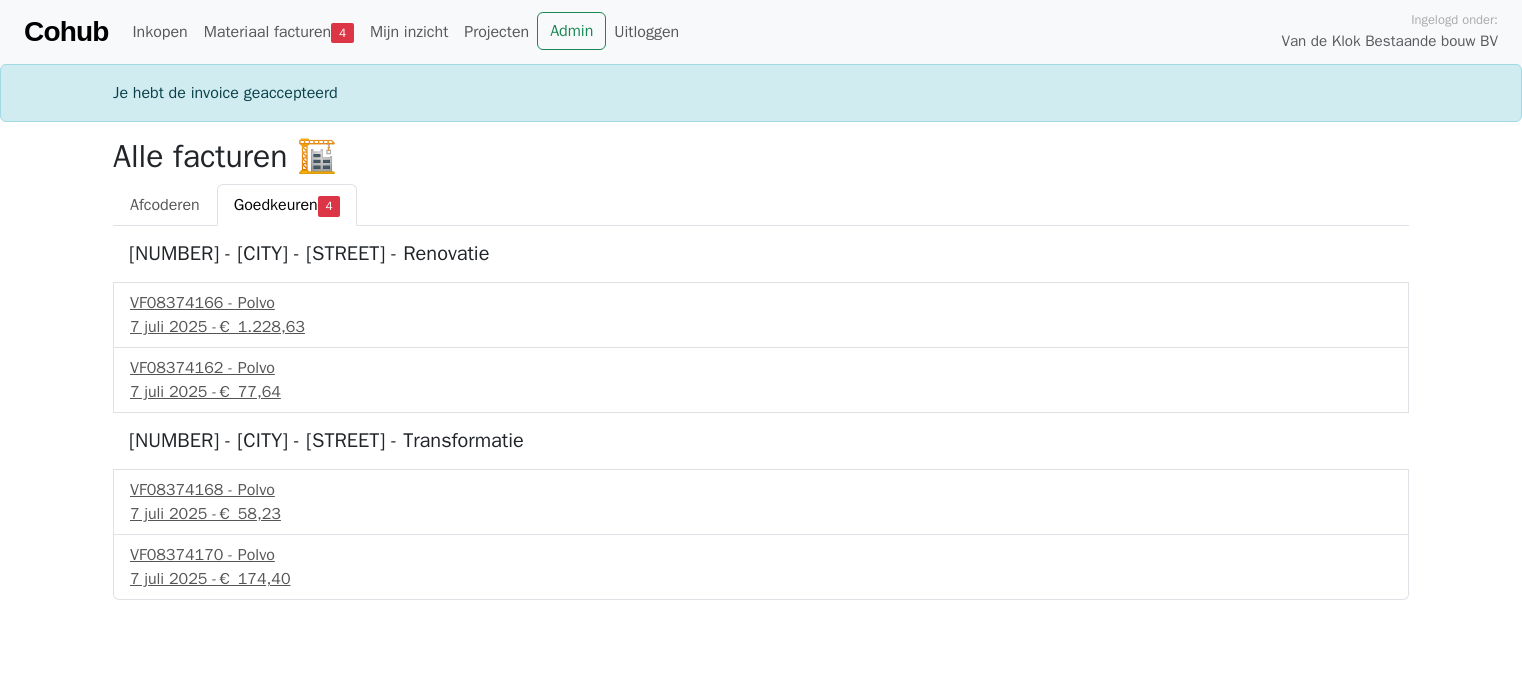 scroll, scrollTop: 0, scrollLeft: 0, axis: both 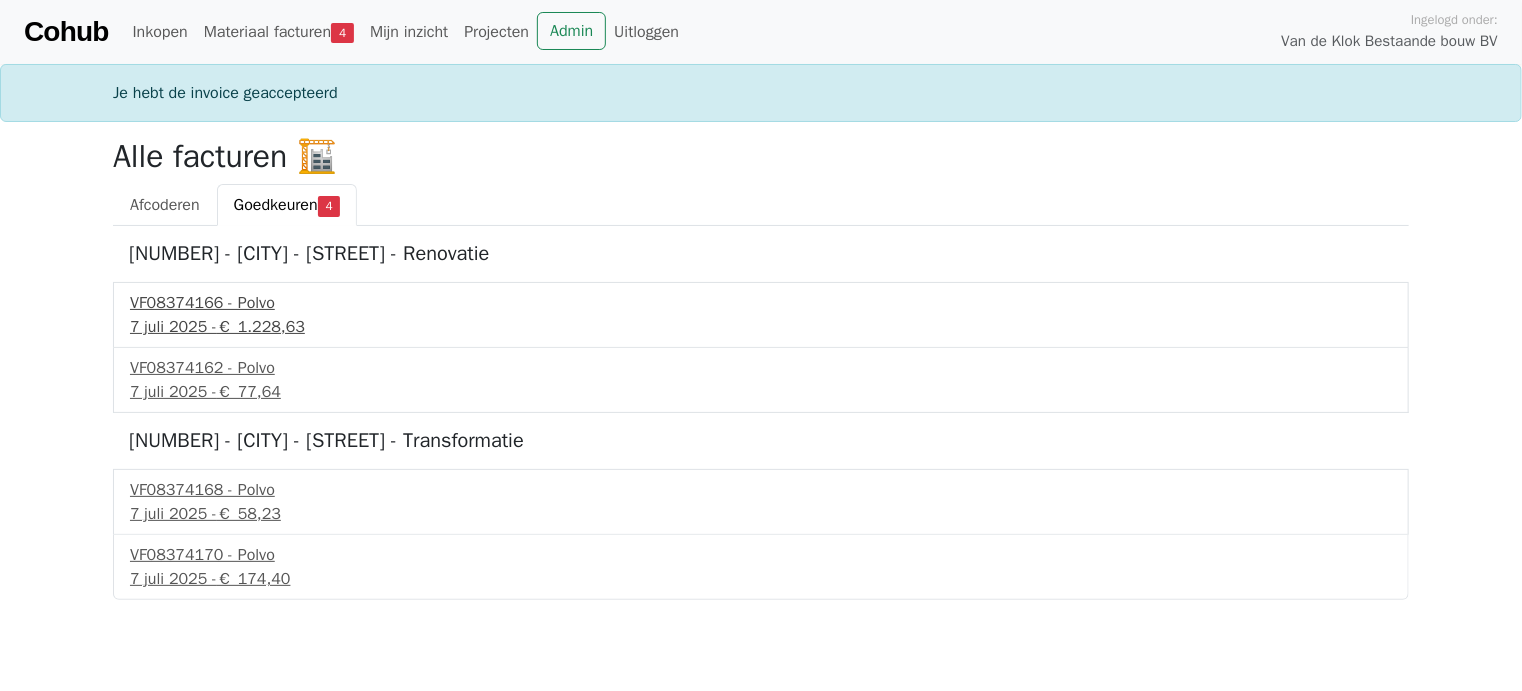 click on "7 [MONTH] [YEAR] -  € [PRICE]" at bounding box center [761, 327] 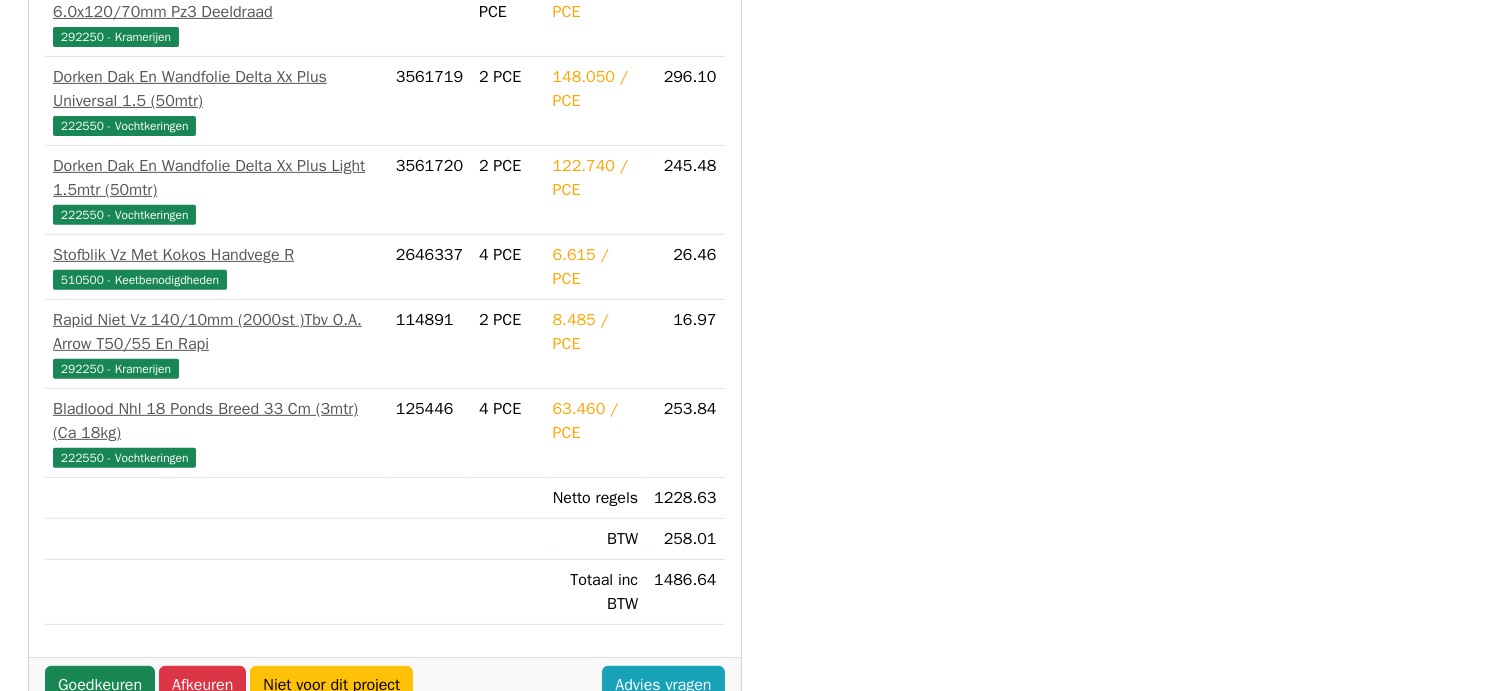 scroll, scrollTop: 891, scrollLeft: 0, axis: vertical 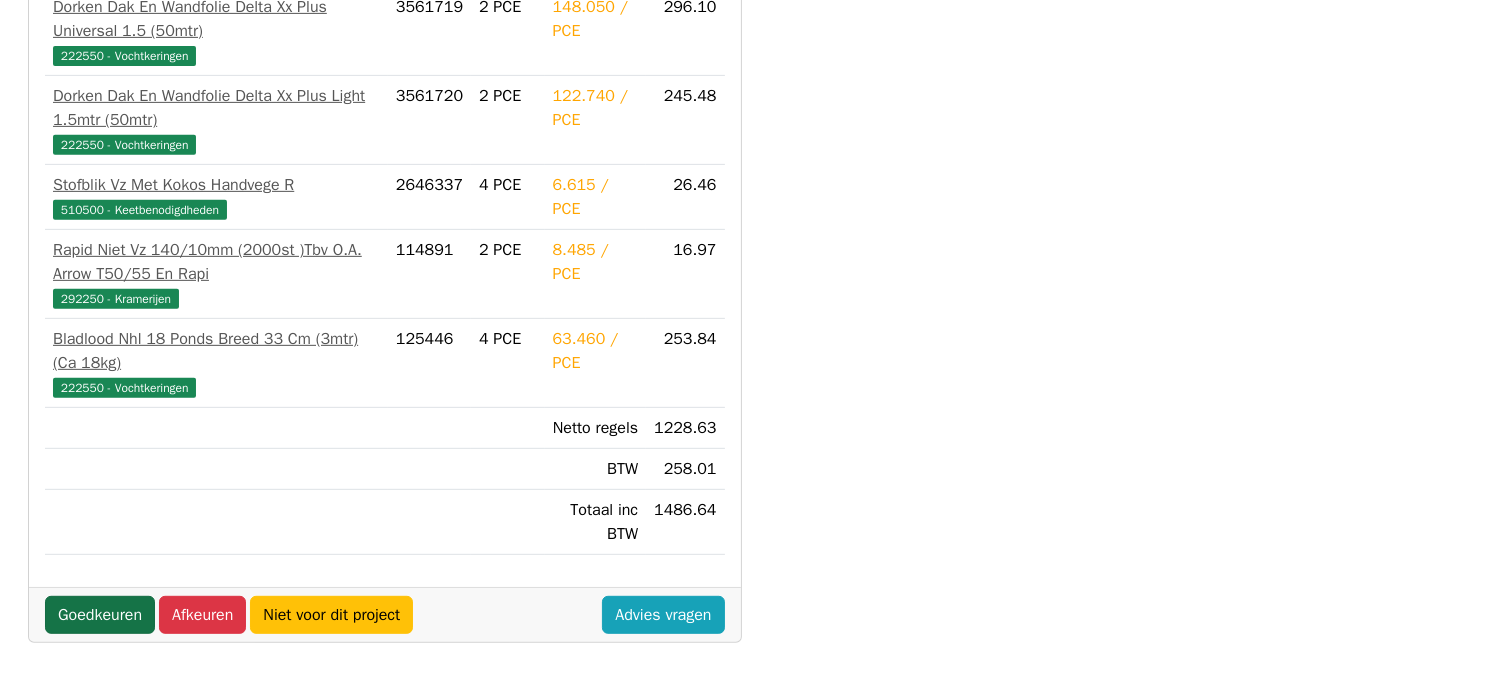 click on "Goedkeuren" at bounding box center [100, 615] 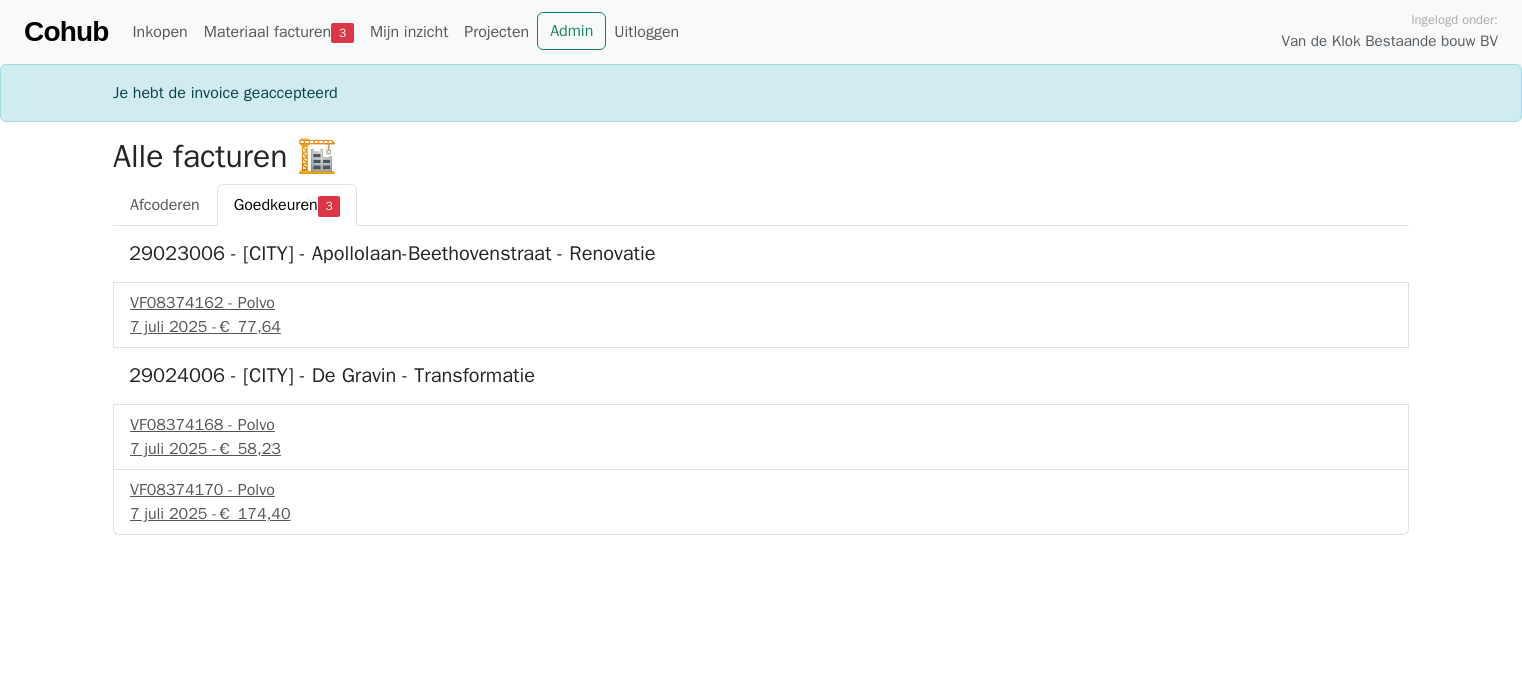 scroll, scrollTop: 0, scrollLeft: 0, axis: both 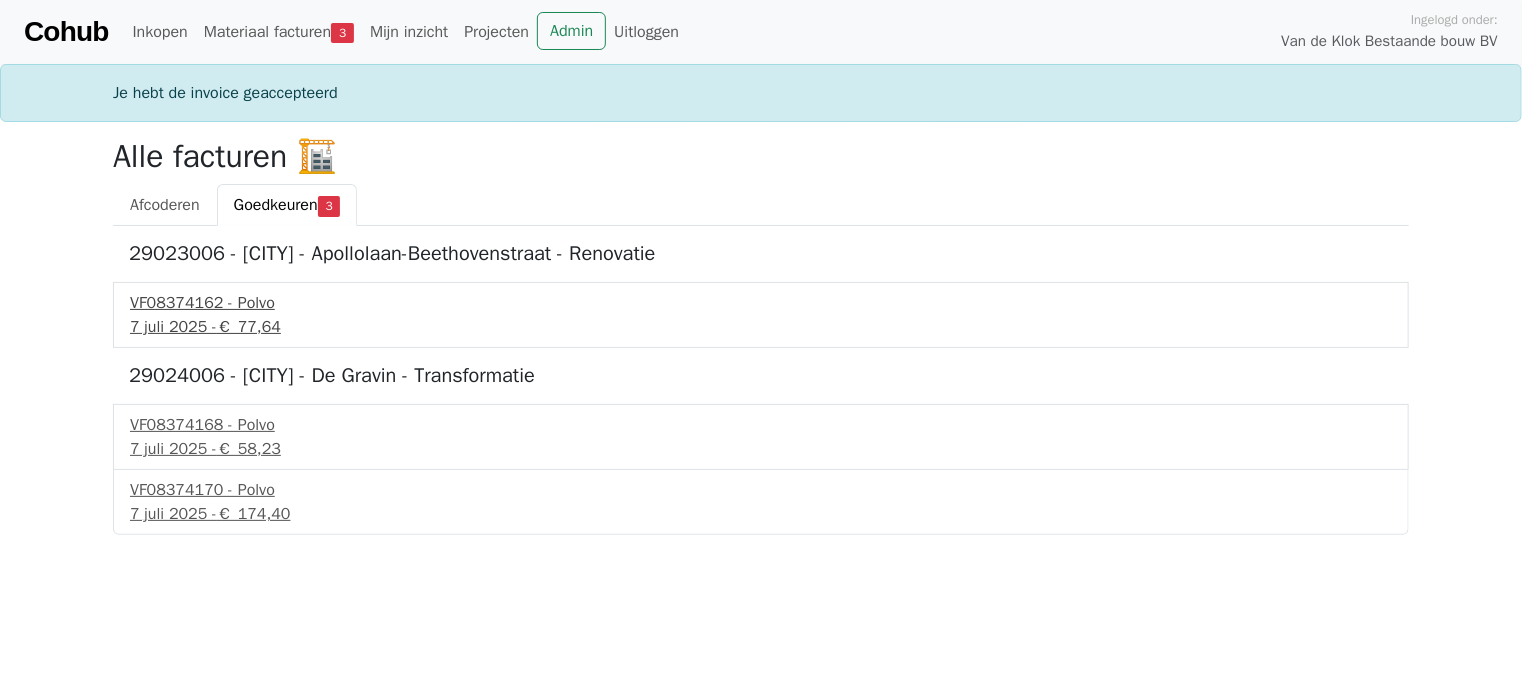 click on "VF08374162 - Polvo" at bounding box center (761, 303) 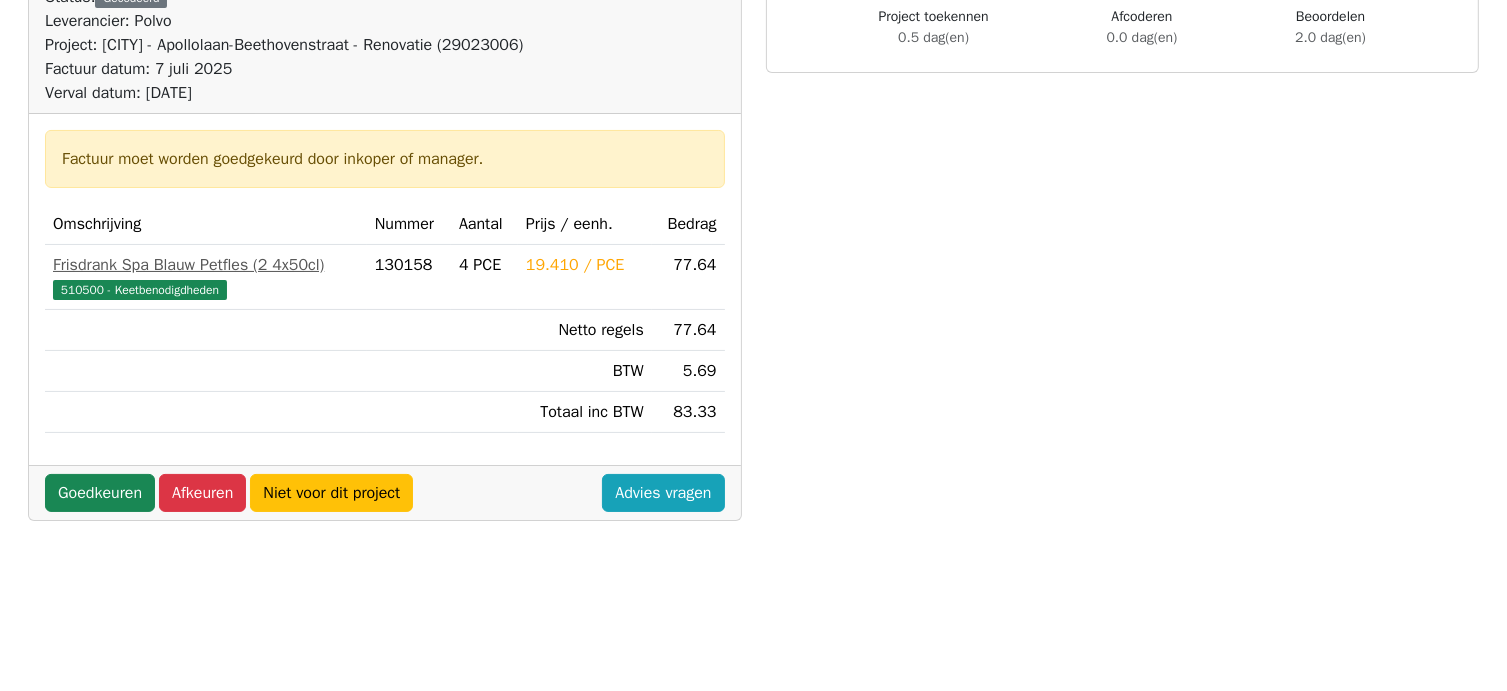 scroll, scrollTop: 400, scrollLeft: 0, axis: vertical 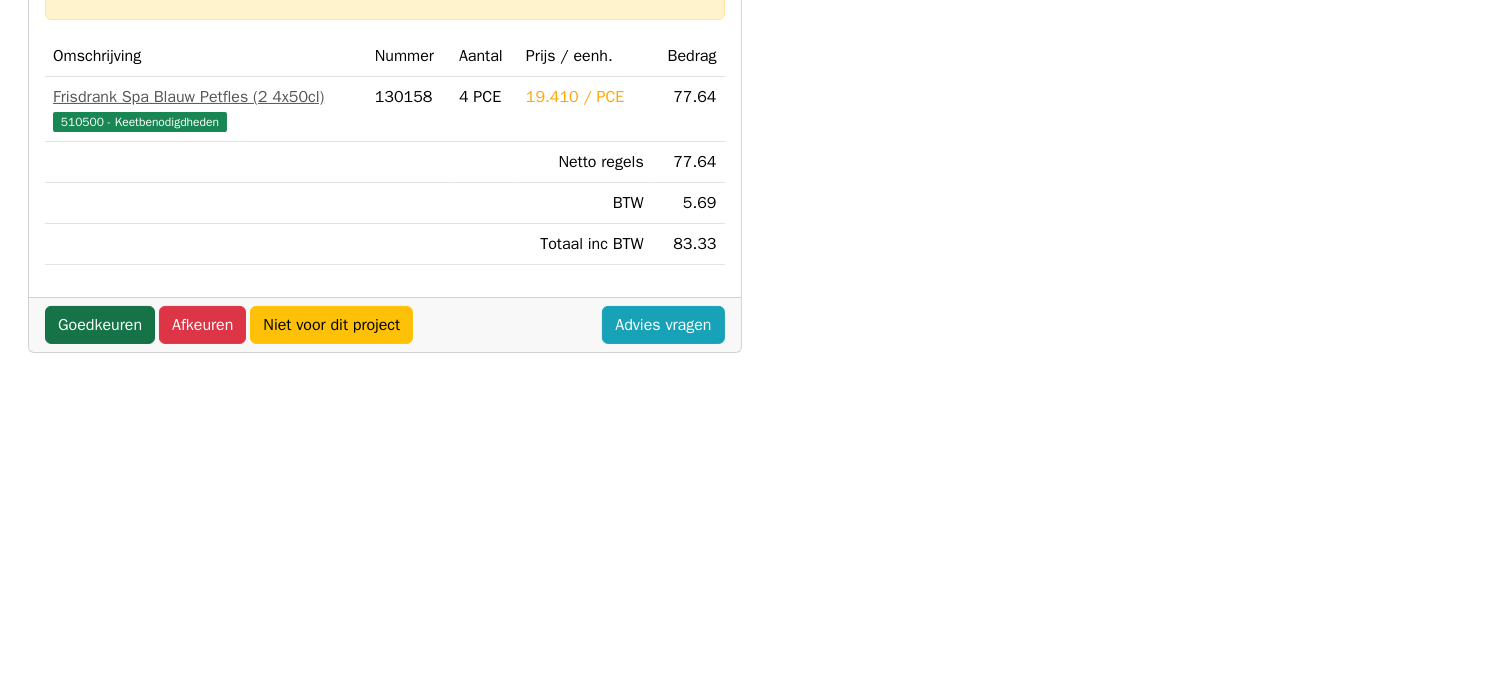 click on "Goedkeuren" at bounding box center (100, 325) 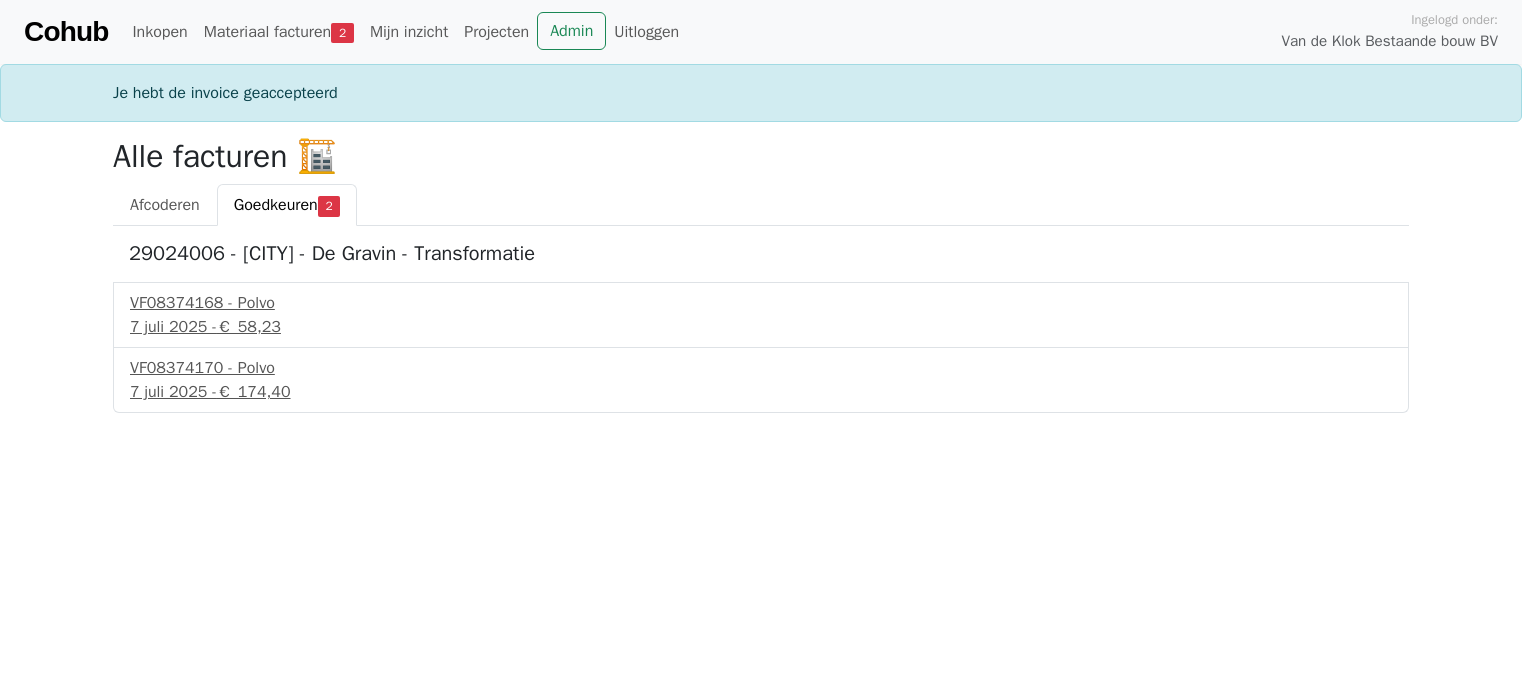 scroll, scrollTop: 0, scrollLeft: 0, axis: both 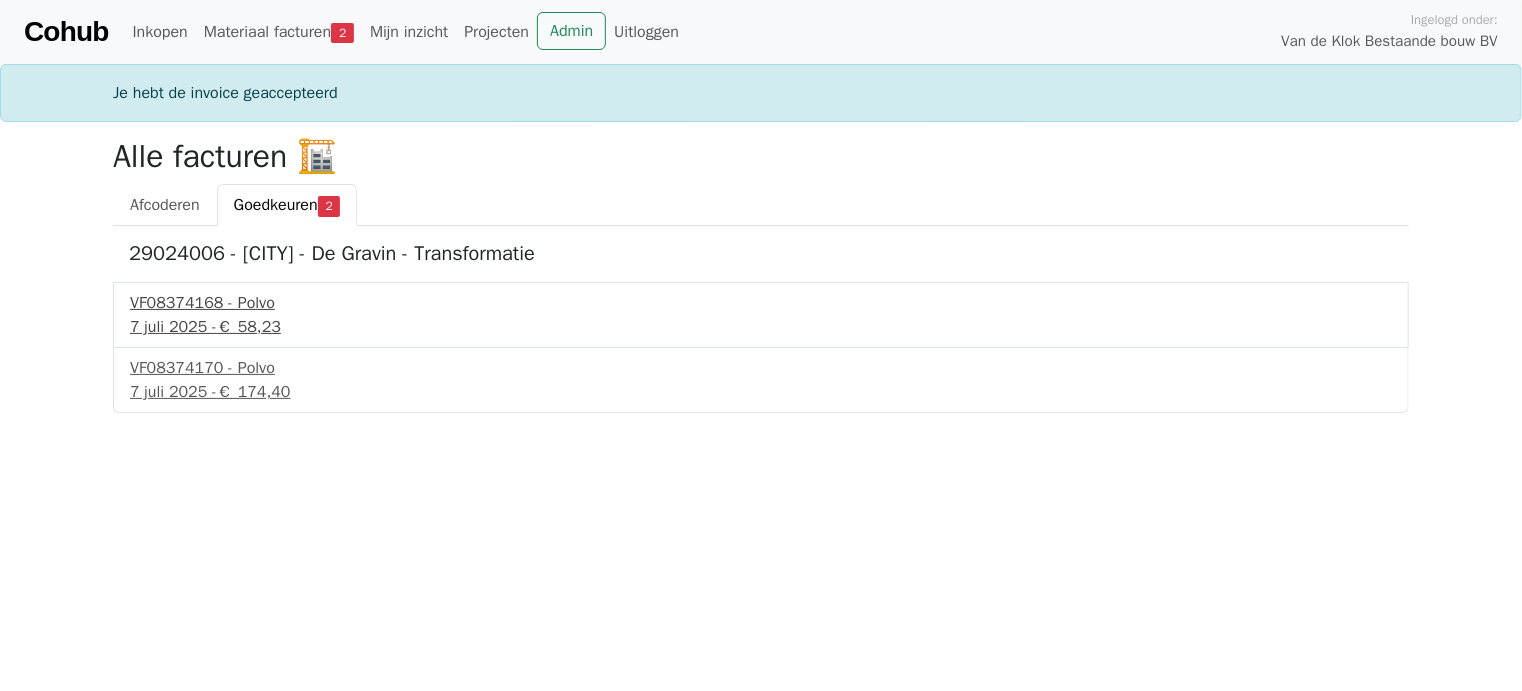click on "VF08374168 - Polvo" at bounding box center (761, 303) 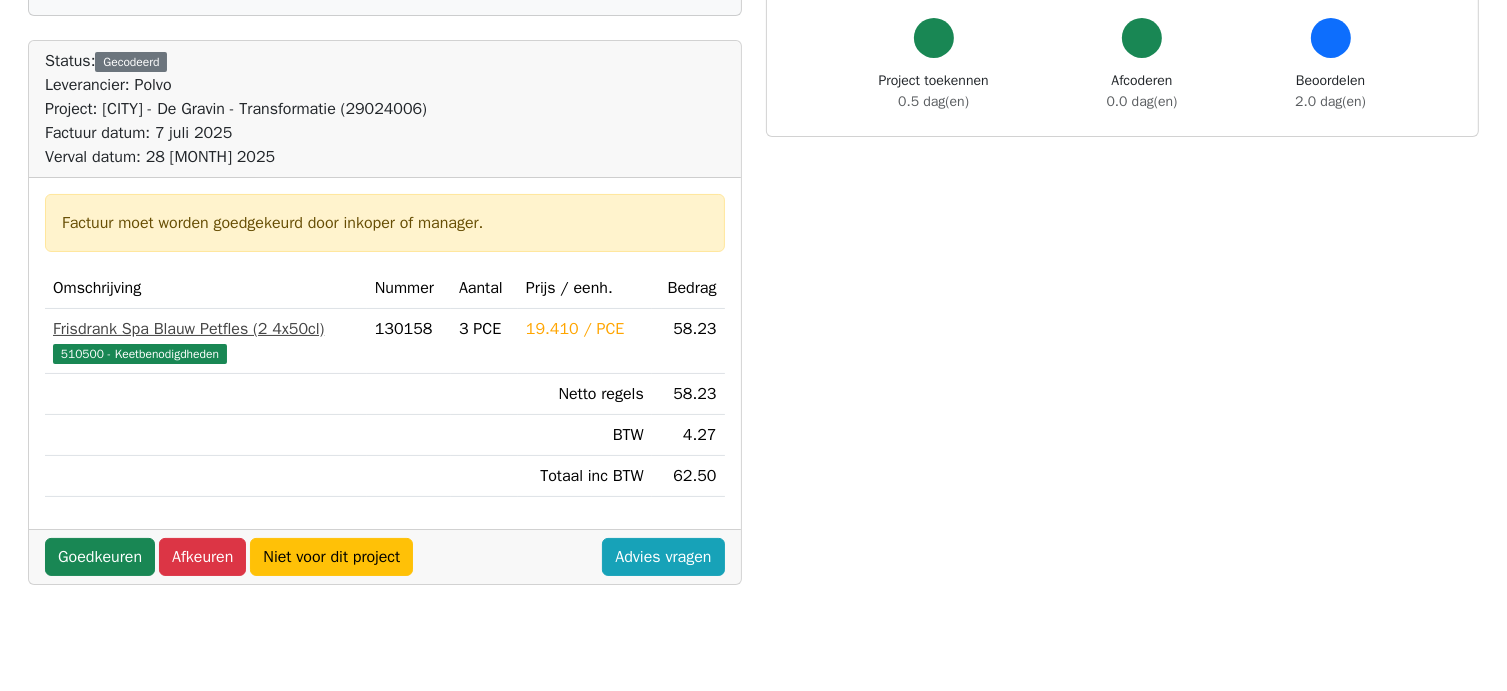 scroll, scrollTop: 200, scrollLeft: 0, axis: vertical 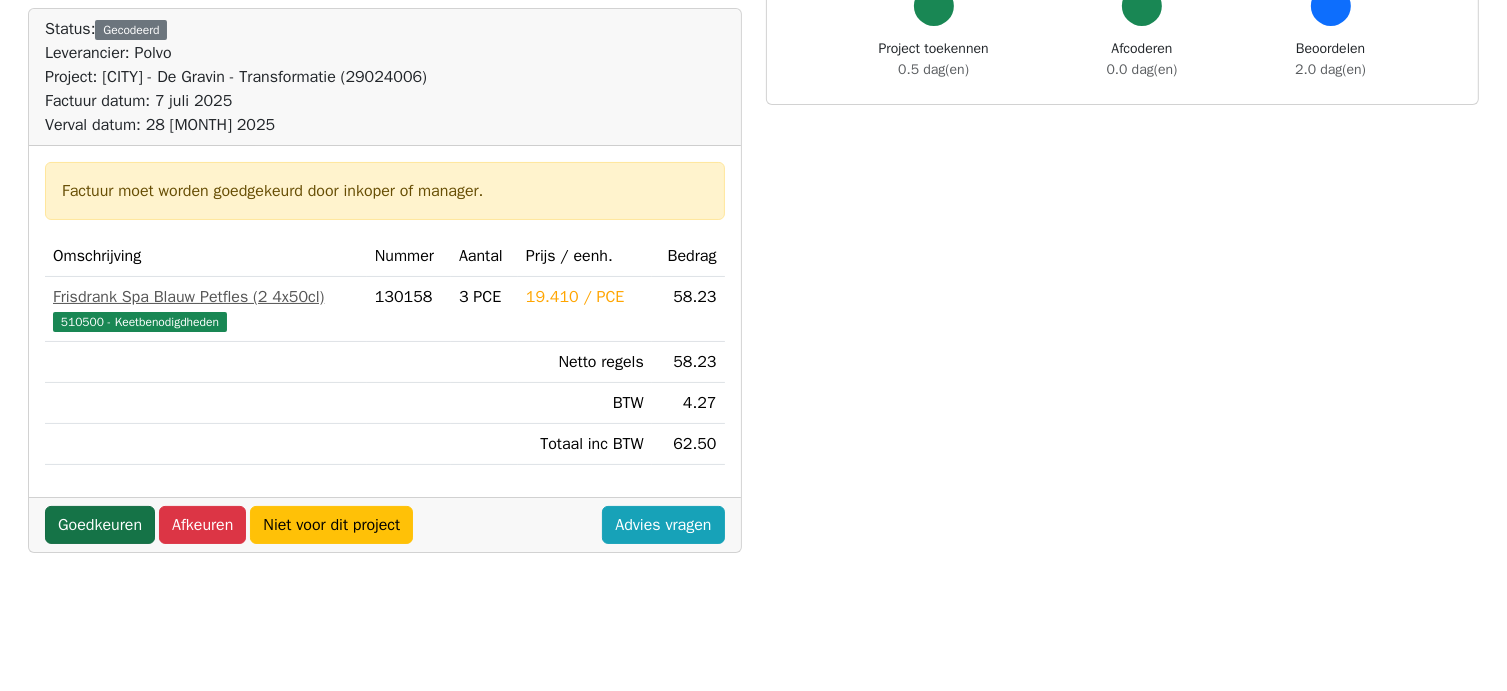 click on "Goedkeuren" at bounding box center (100, 525) 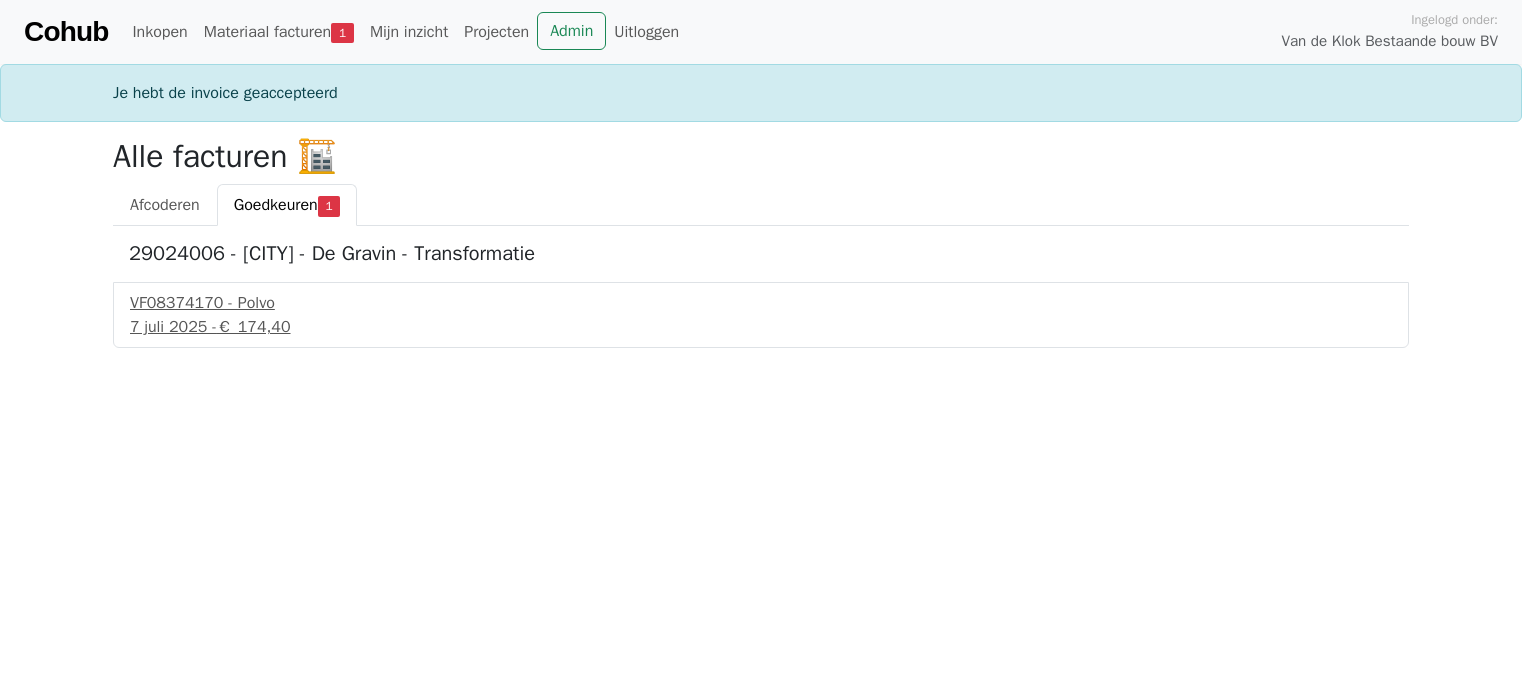 scroll, scrollTop: 0, scrollLeft: 0, axis: both 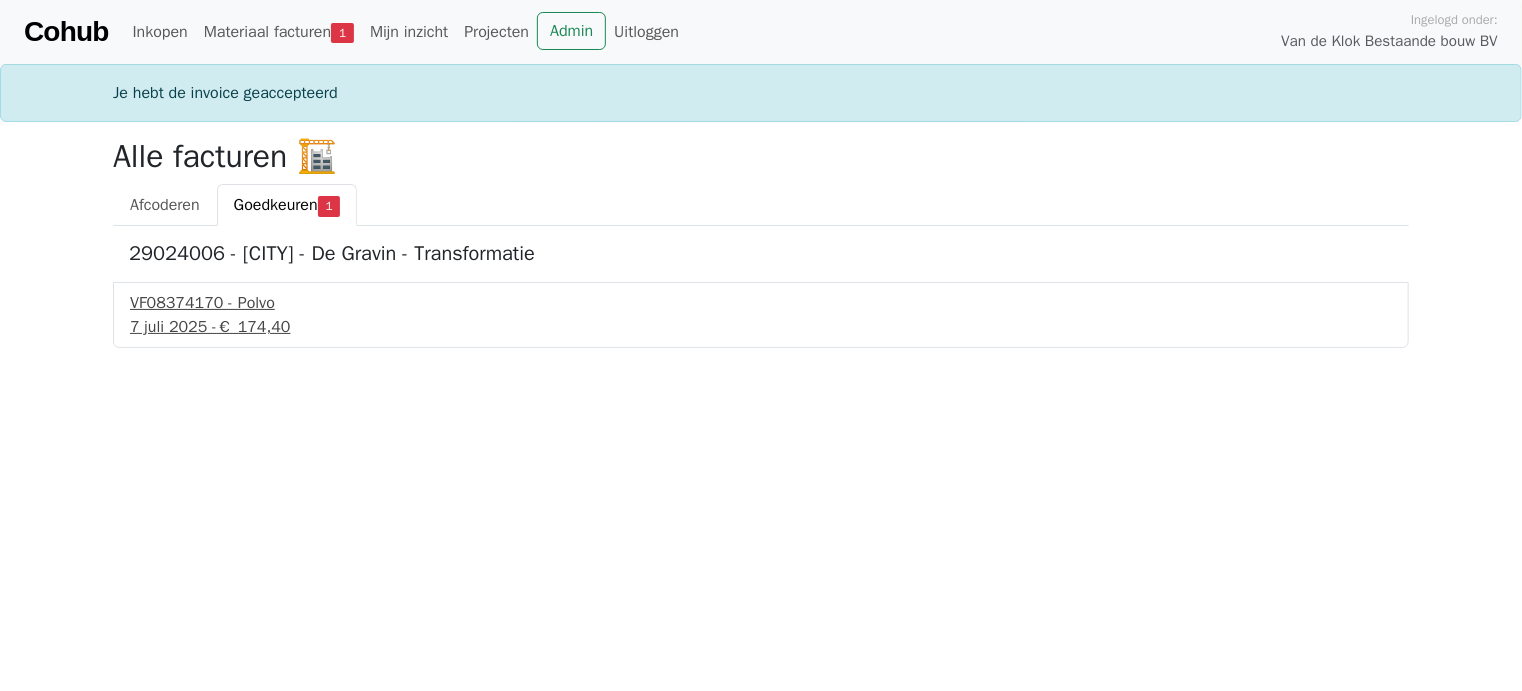 click on "7 [MONTH] [YEAR] - € 174,40" at bounding box center (761, 327) 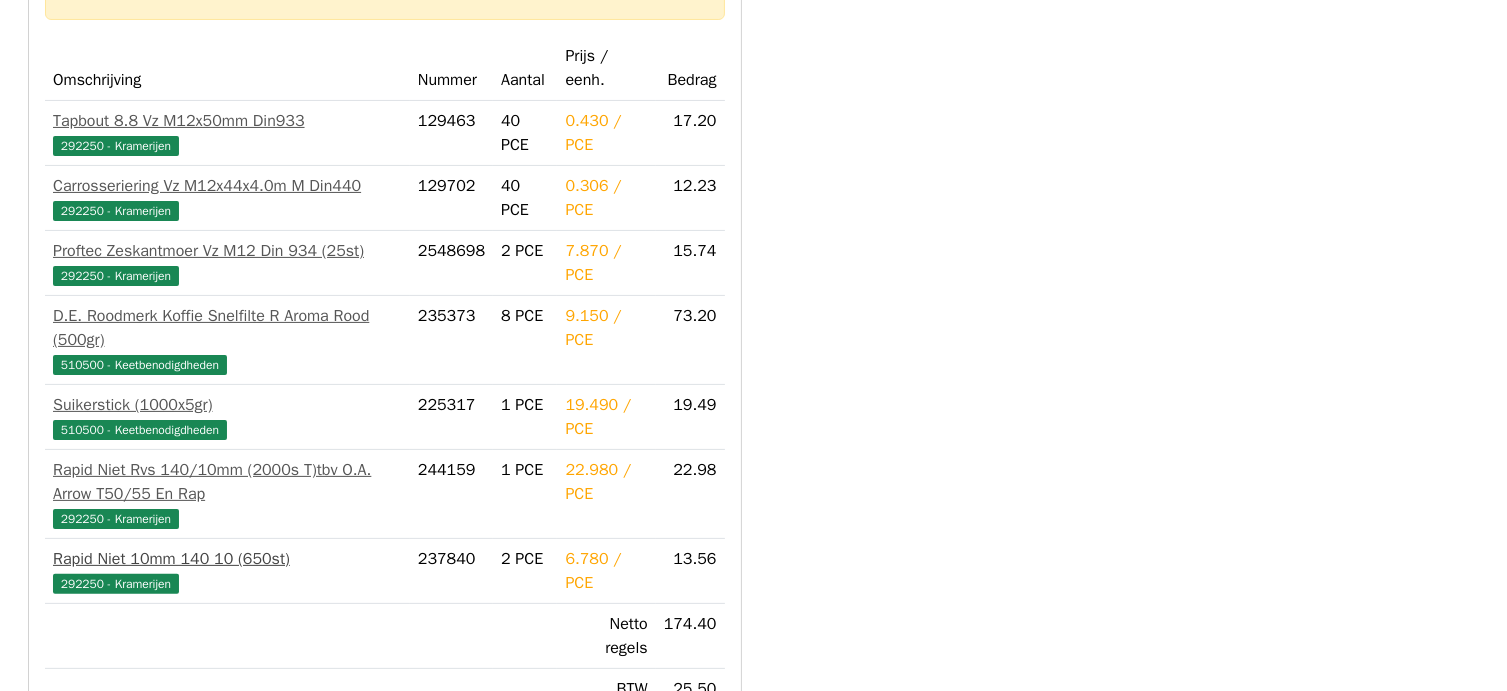 scroll, scrollTop: 600, scrollLeft: 0, axis: vertical 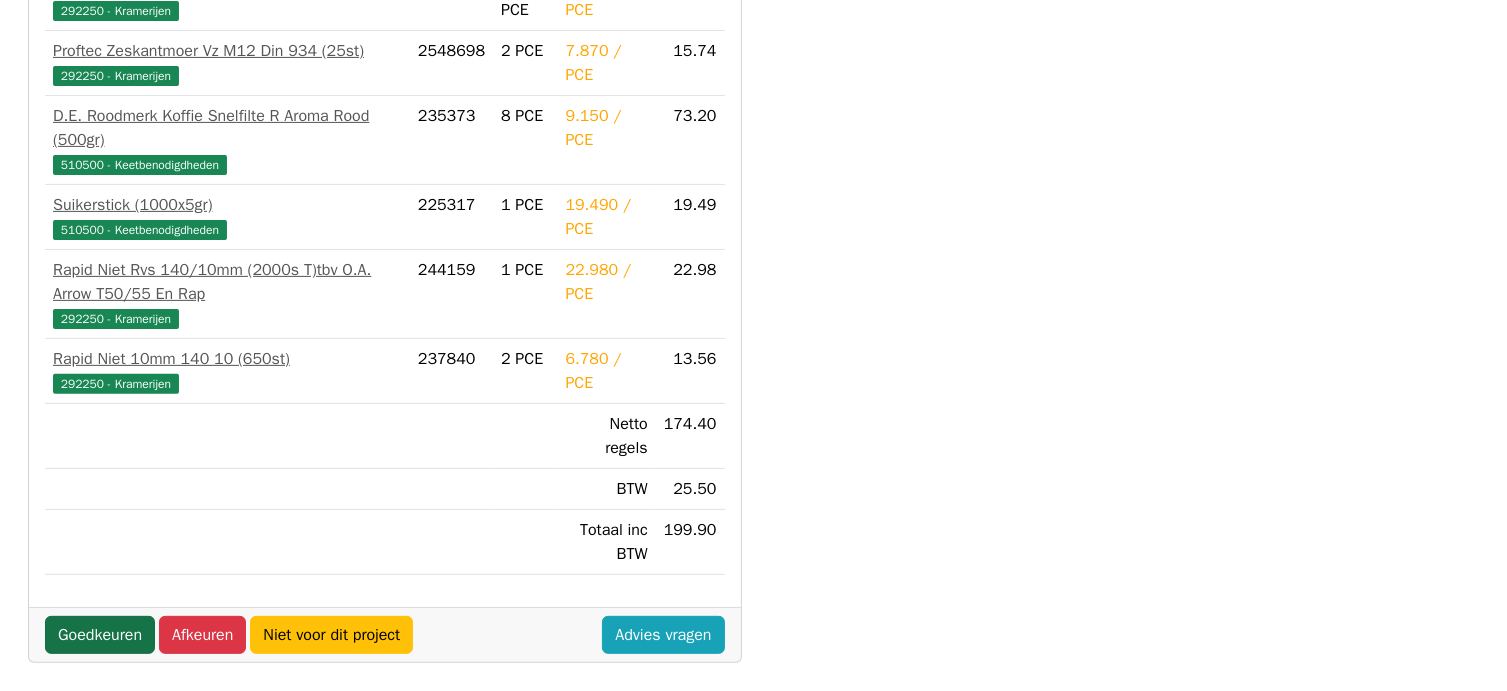click on "Goedkeuren" at bounding box center [100, 635] 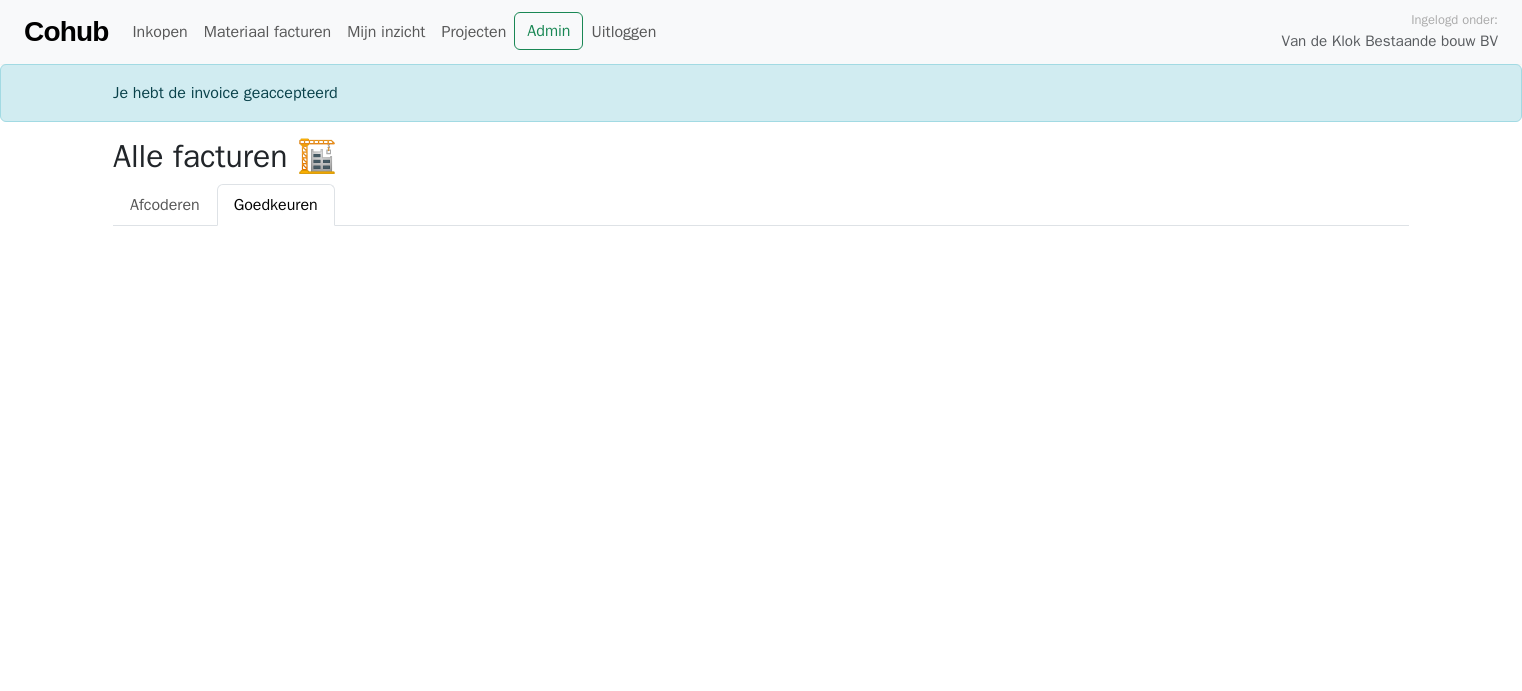 scroll, scrollTop: 0, scrollLeft: 0, axis: both 